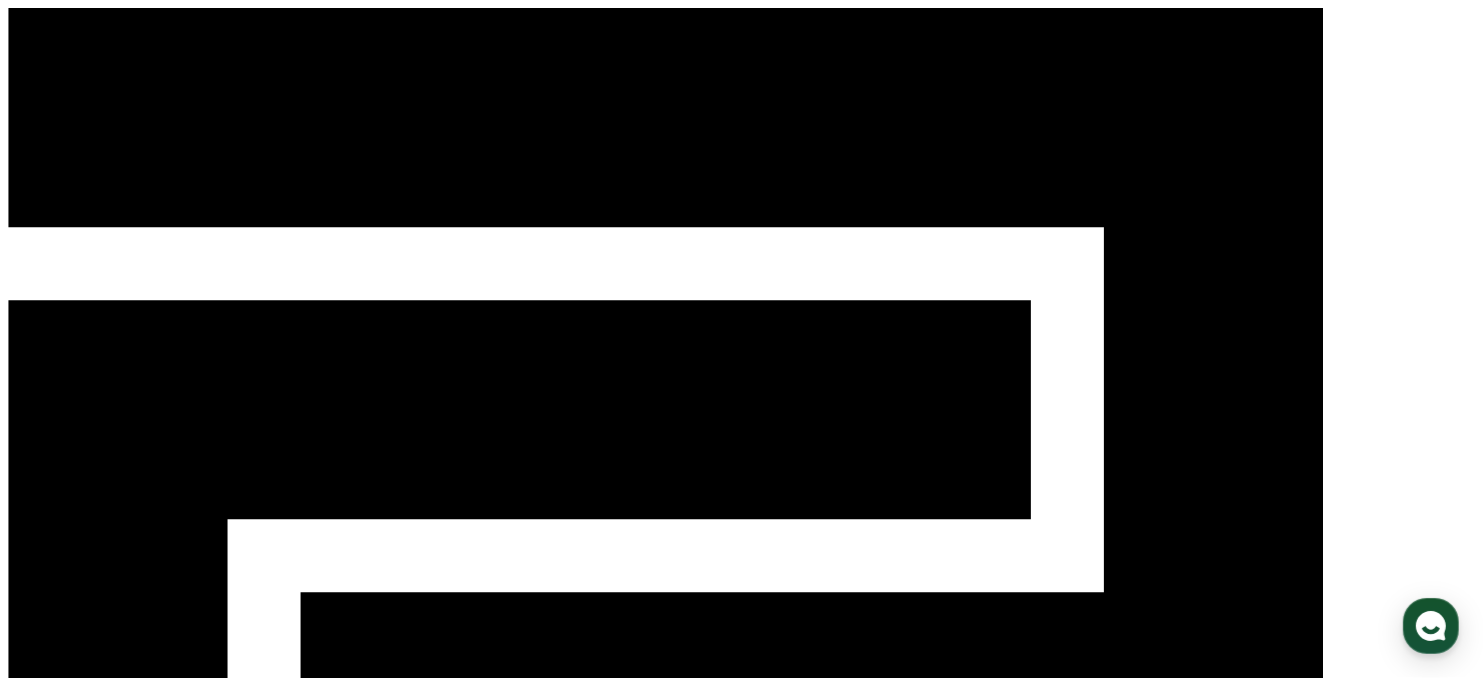 scroll, scrollTop: 0, scrollLeft: 0, axis: both 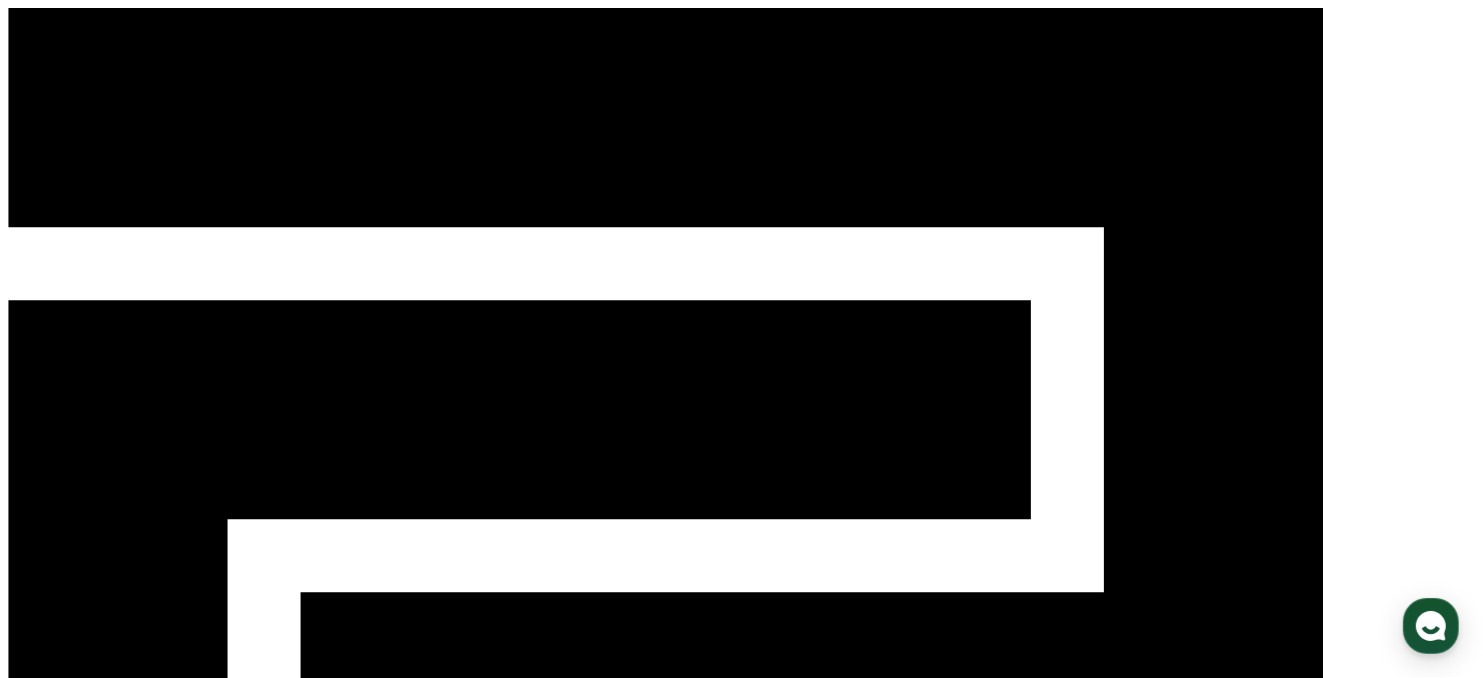 click on "チャンネル" at bounding box center (144, 1221) 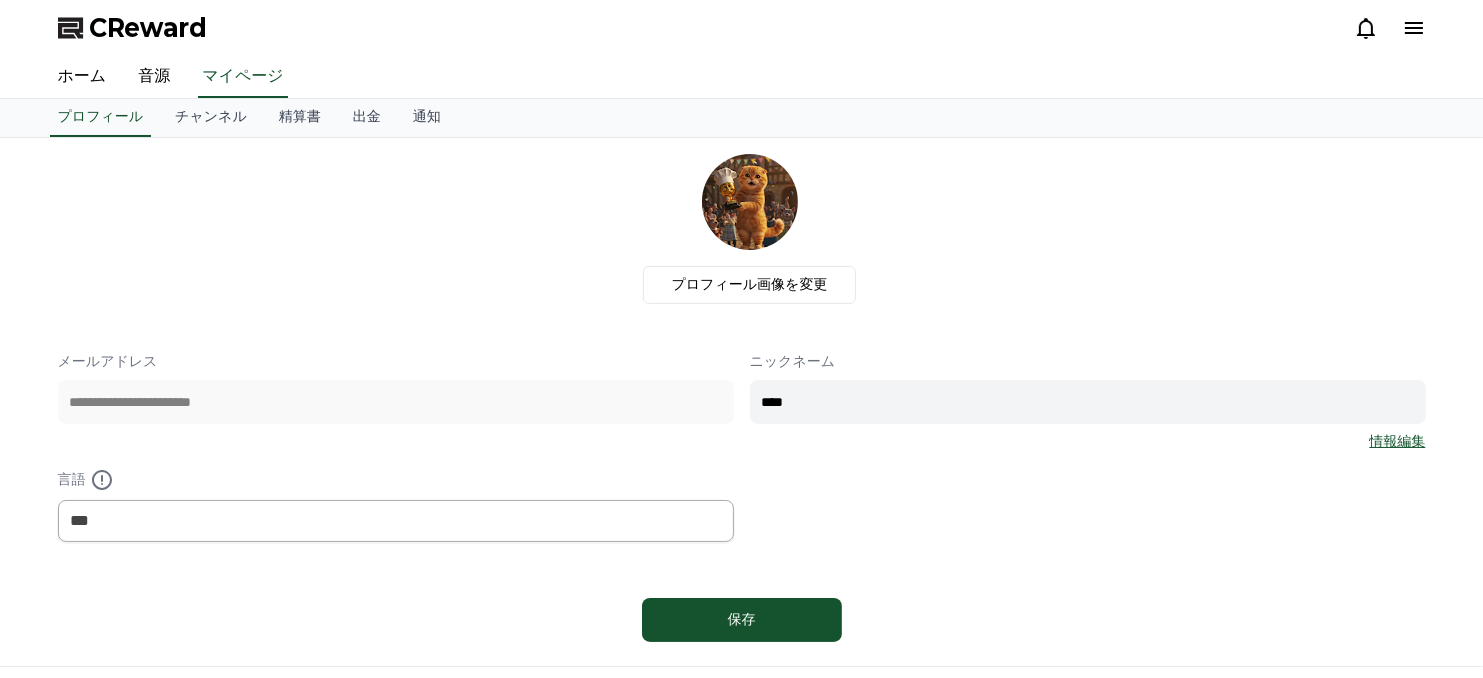 scroll, scrollTop: 0, scrollLeft: 0, axis: both 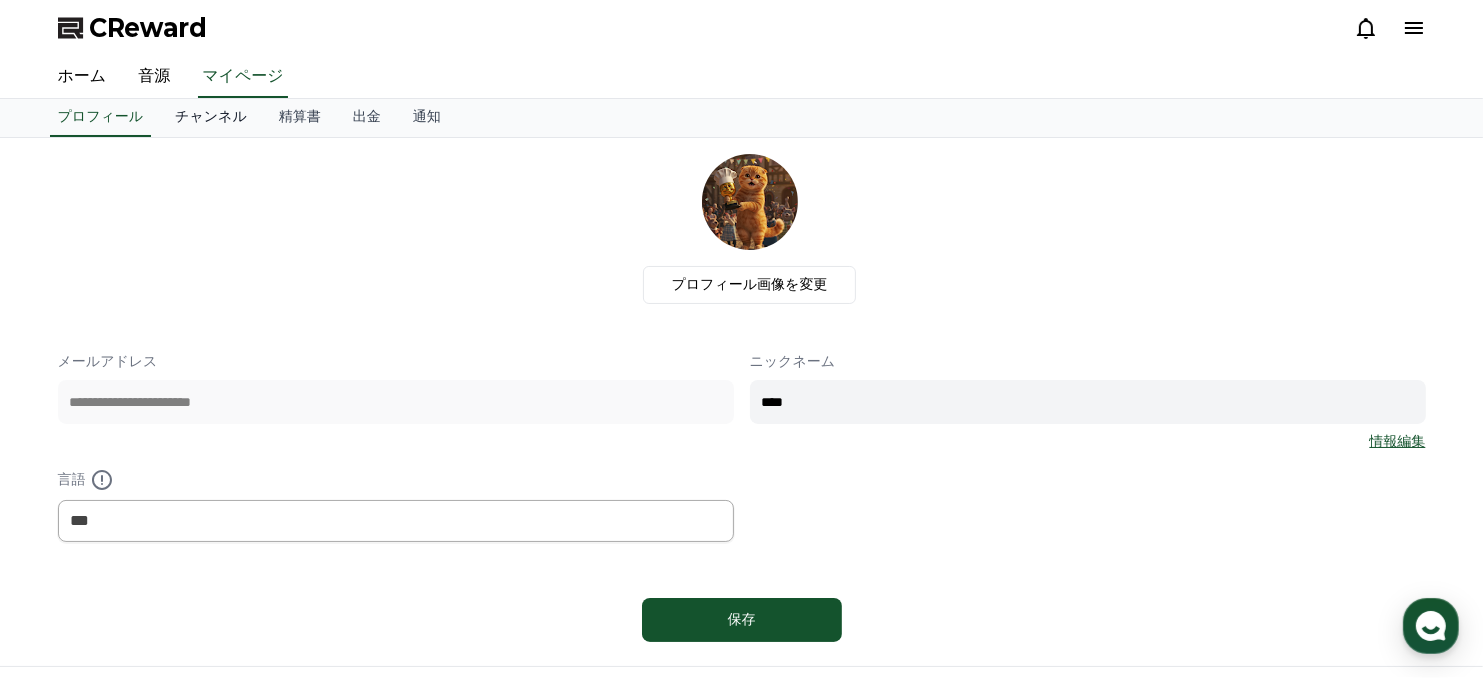 click on "チャンネル" at bounding box center (211, 118) 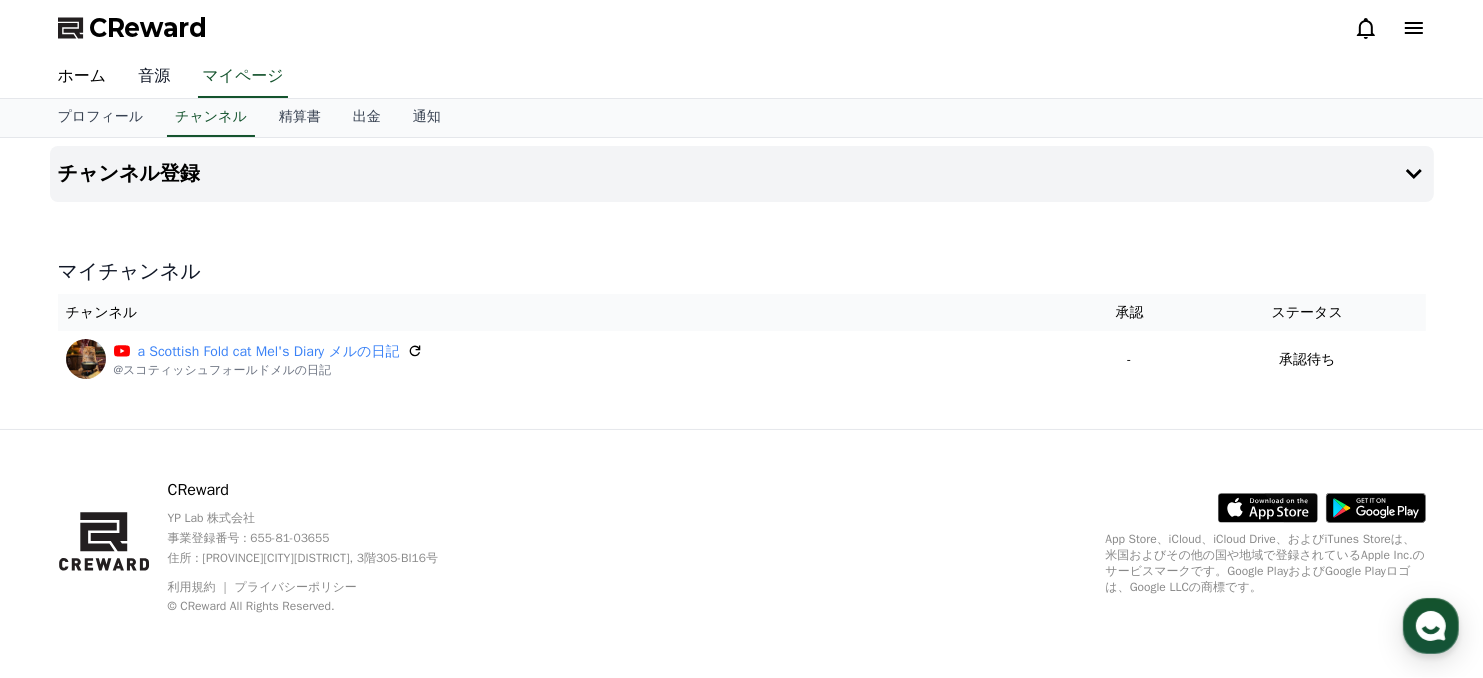 click on "音源" at bounding box center (154, 77) 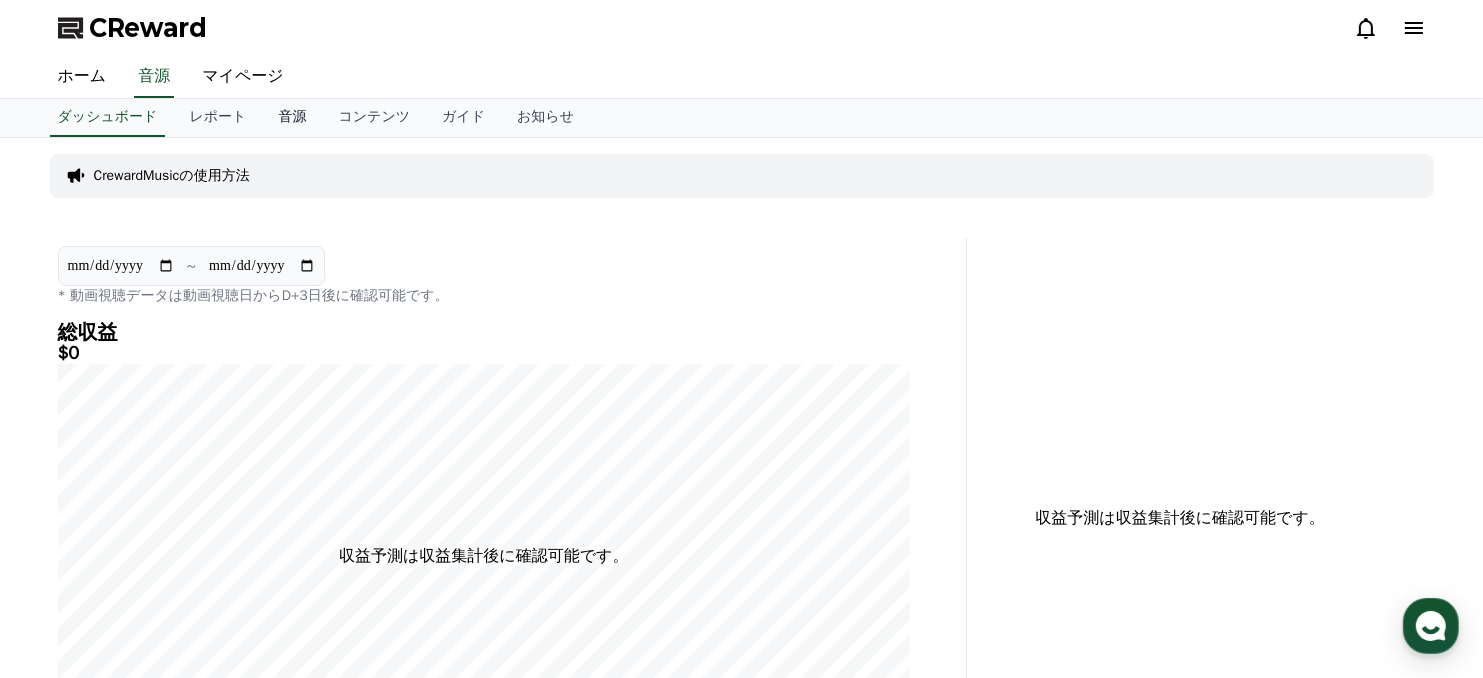 click on "音源" at bounding box center (292, 118) 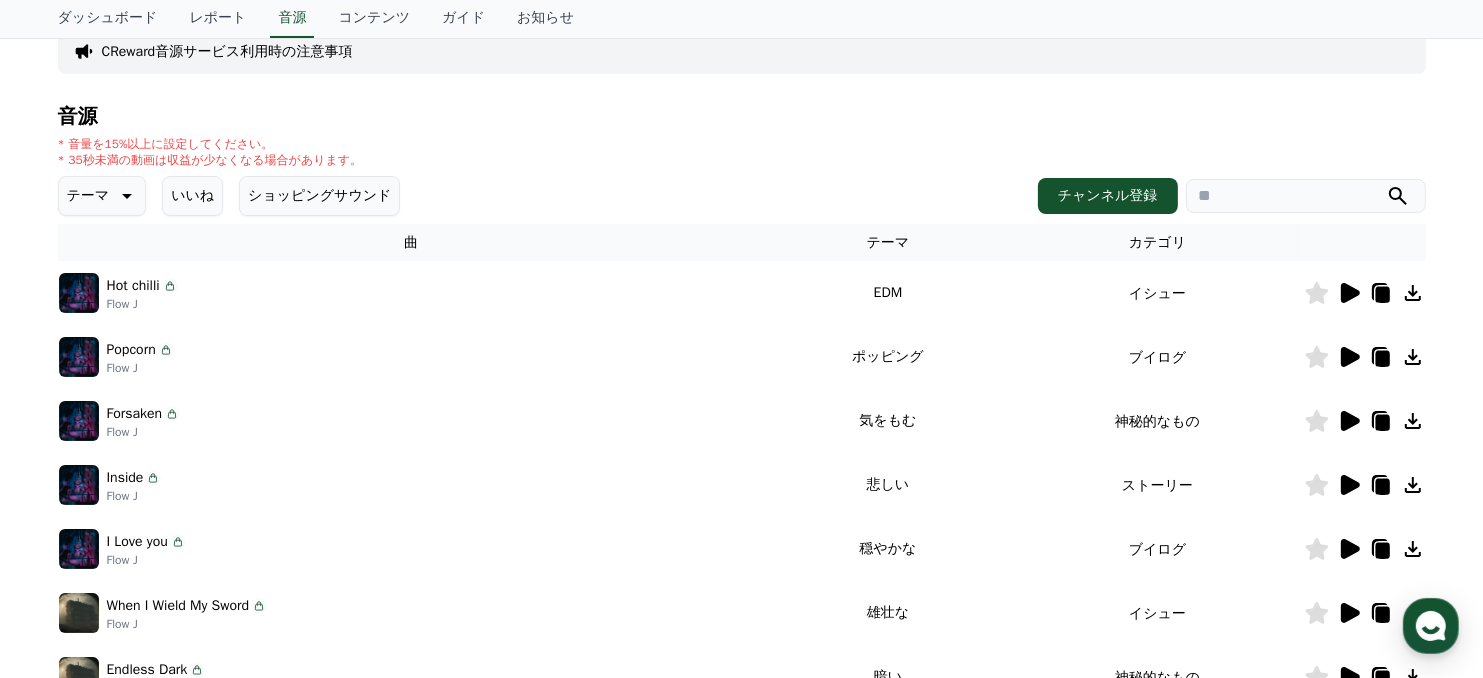 scroll, scrollTop: 0, scrollLeft: 0, axis: both 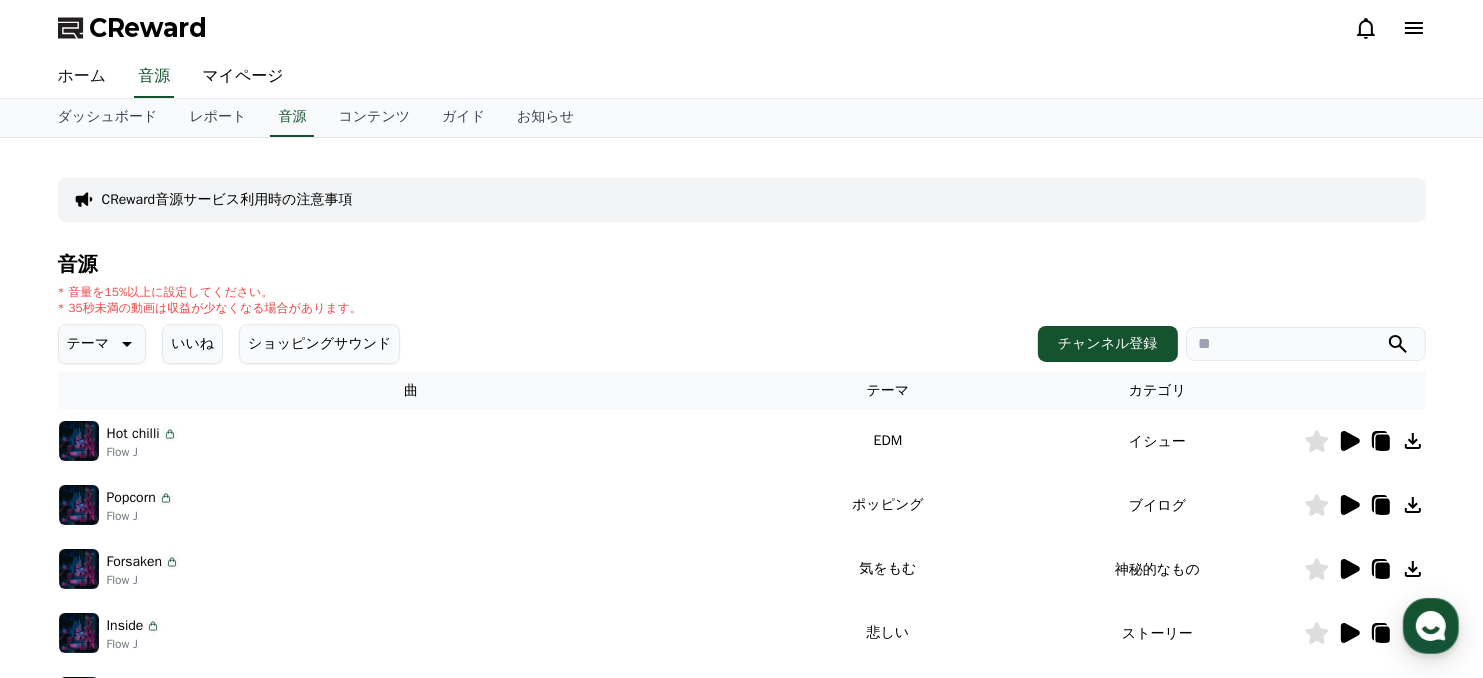 click on "ホーム" at bounding box center (82, 77) 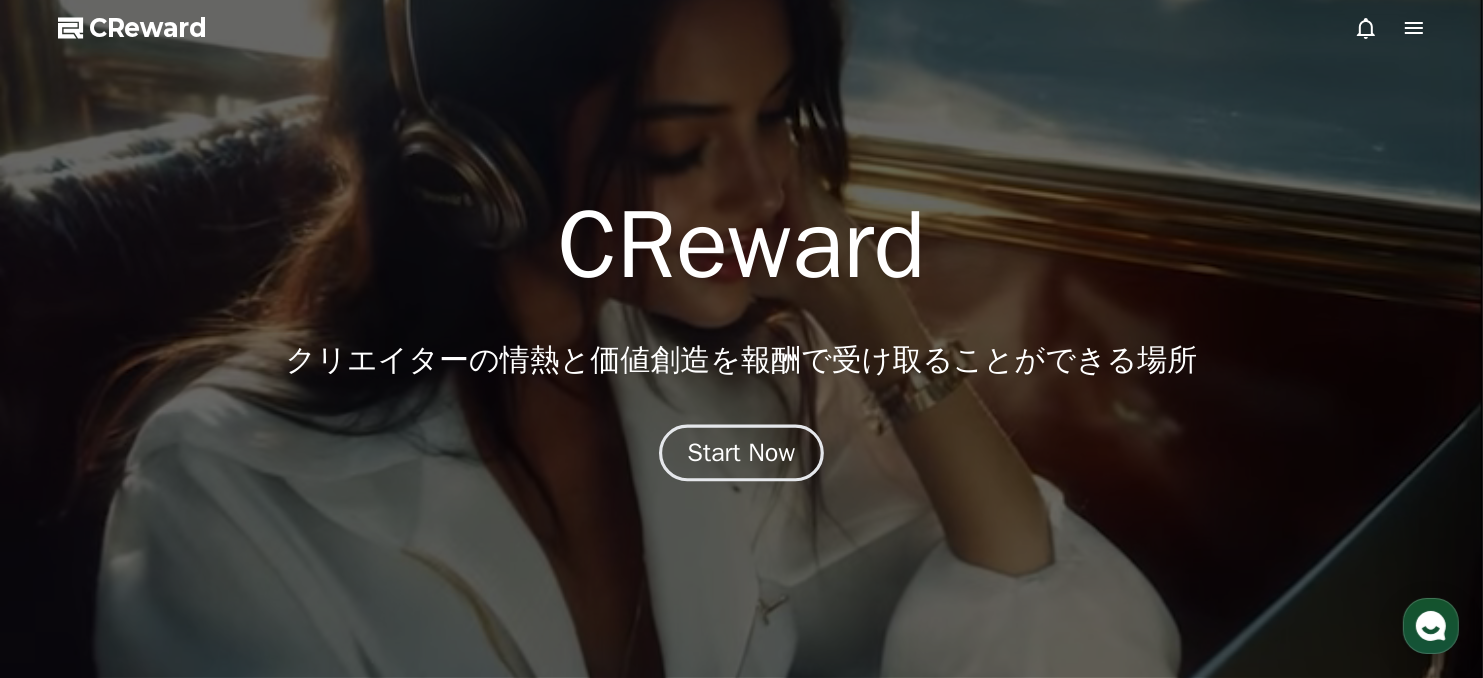click on "Start Now" at bounding box center (742, 453) 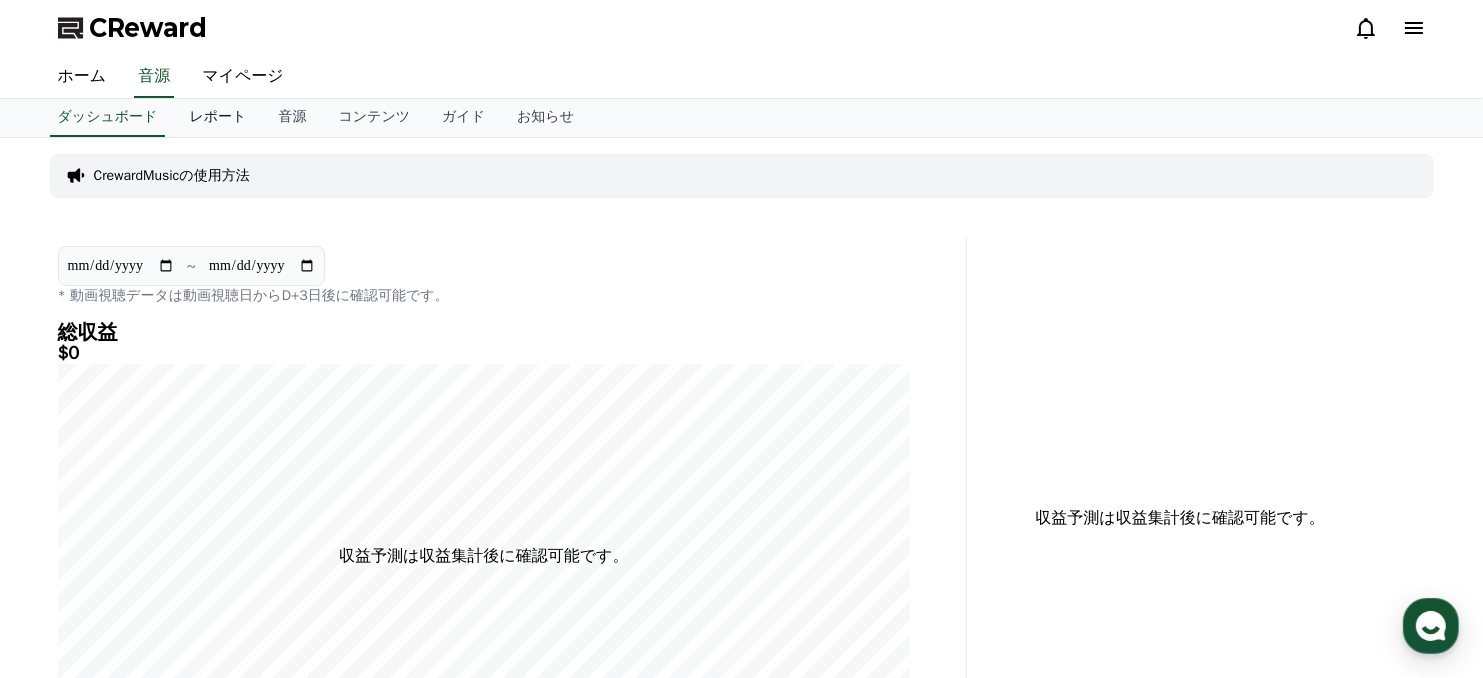 click on "レポート" at bounding box center (217, 118) 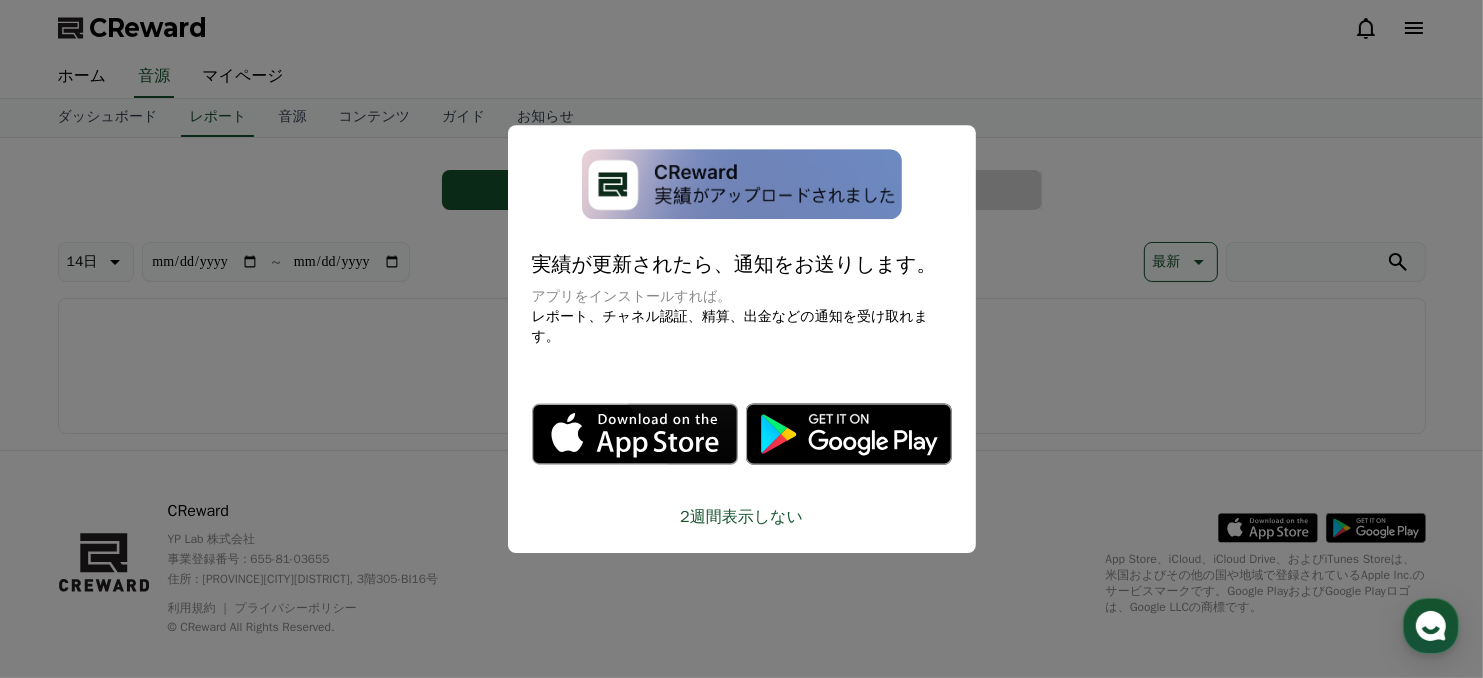 click 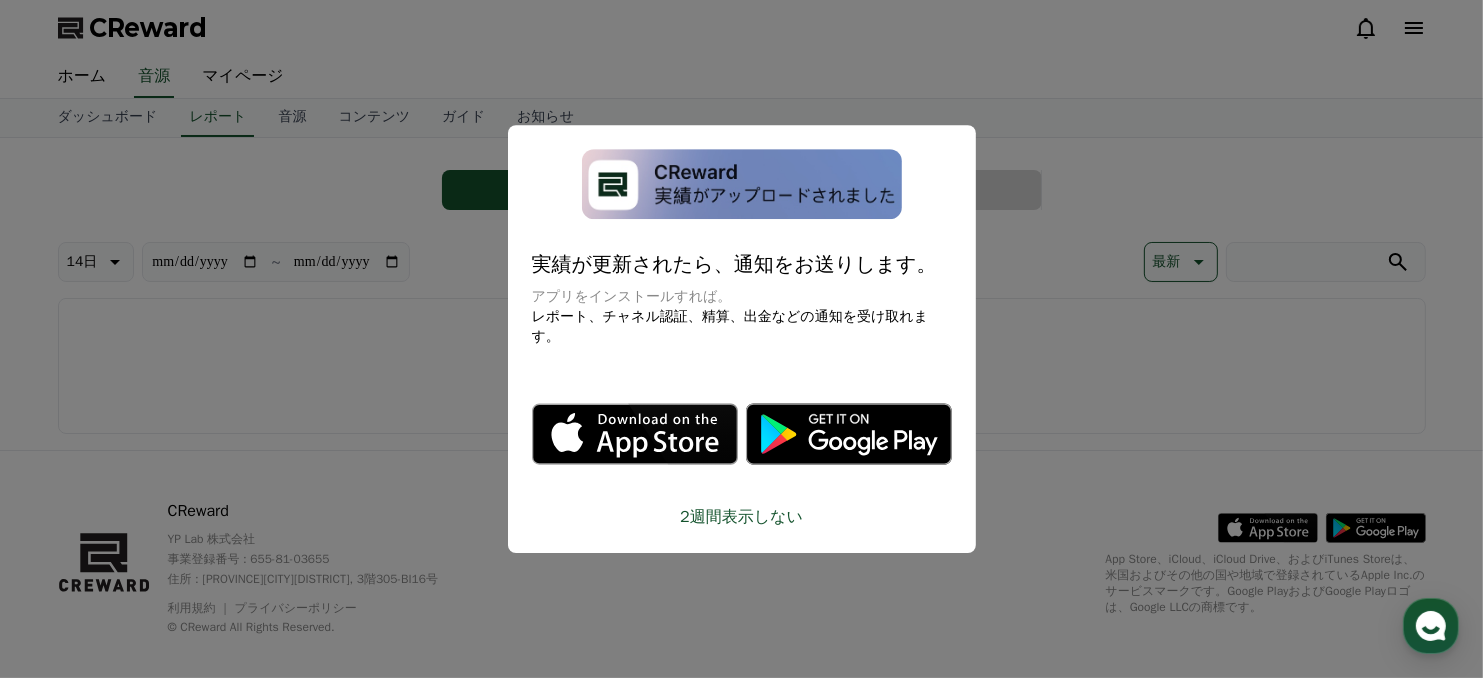 click at bounding box center (742, 184) 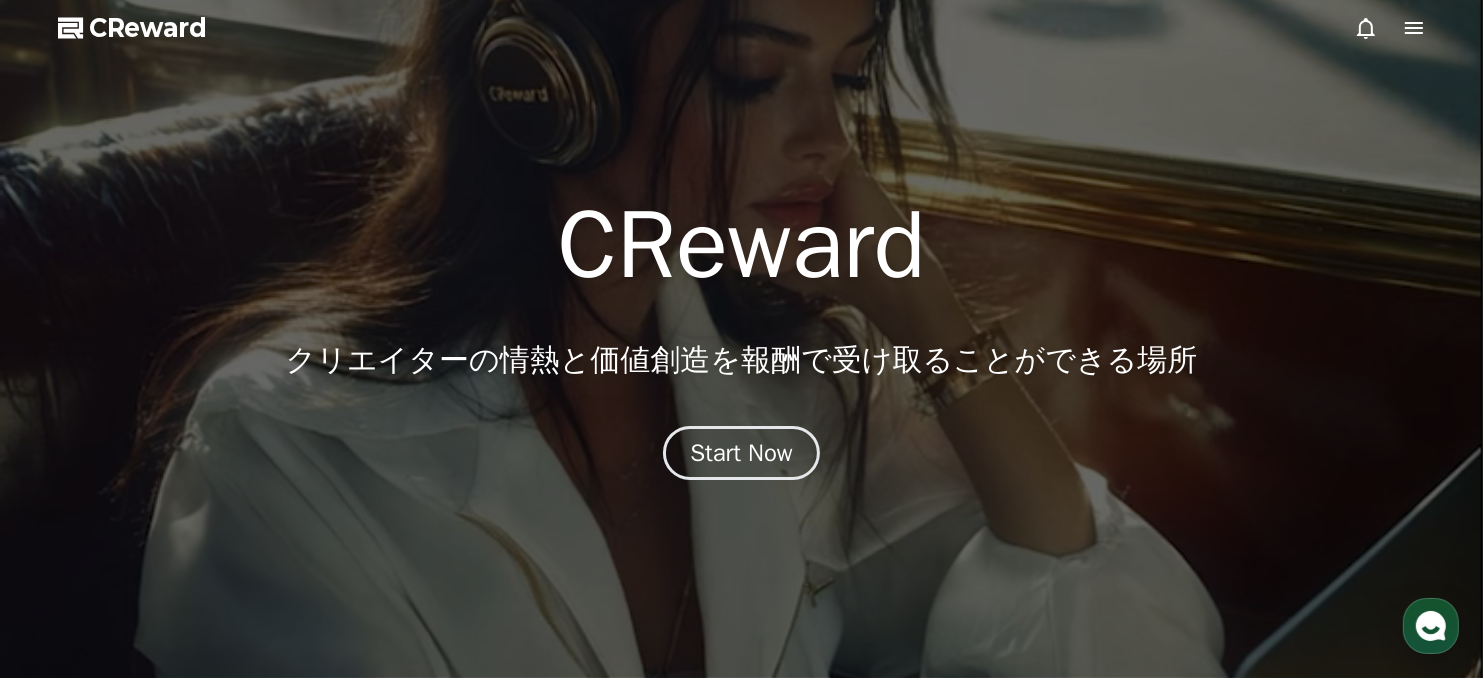 scroll, scrollTop: 0, scrollLeft: 0, axis: both 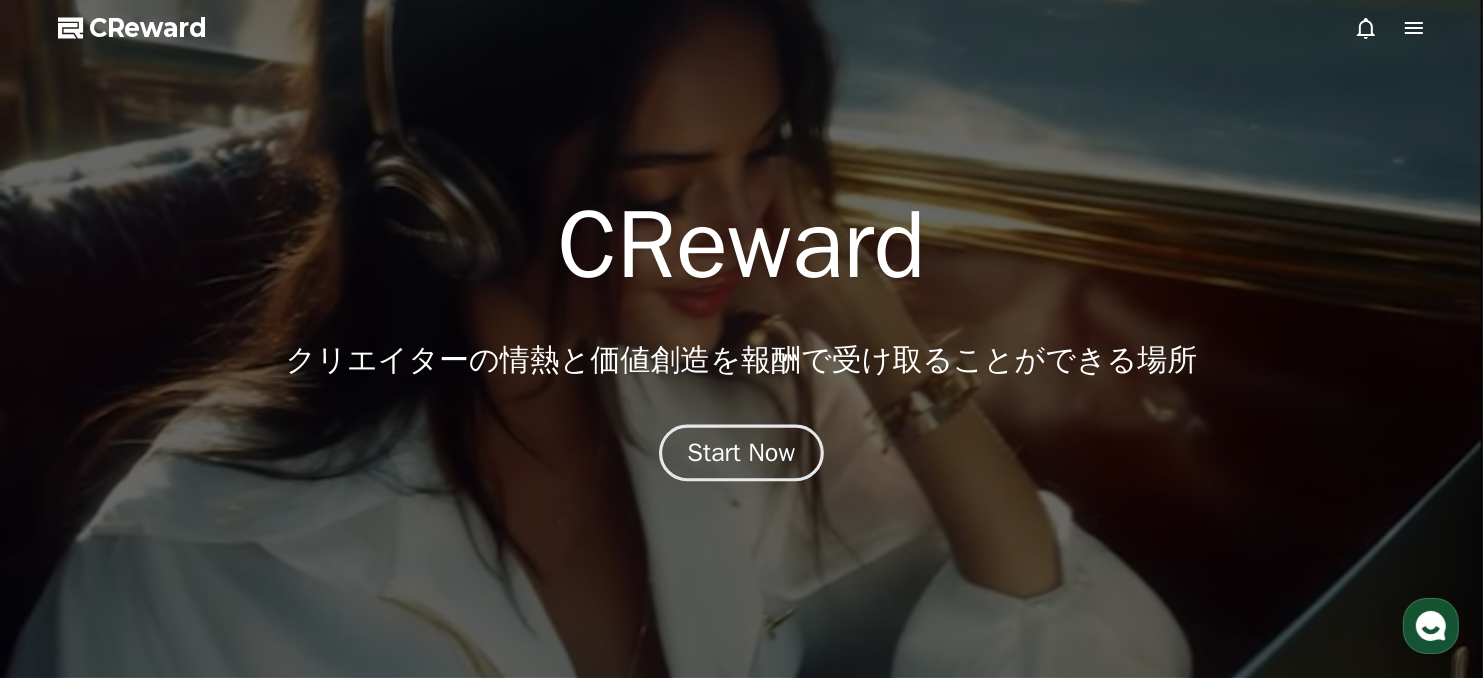 click on "Start Now" at bounding box center (742, 453) 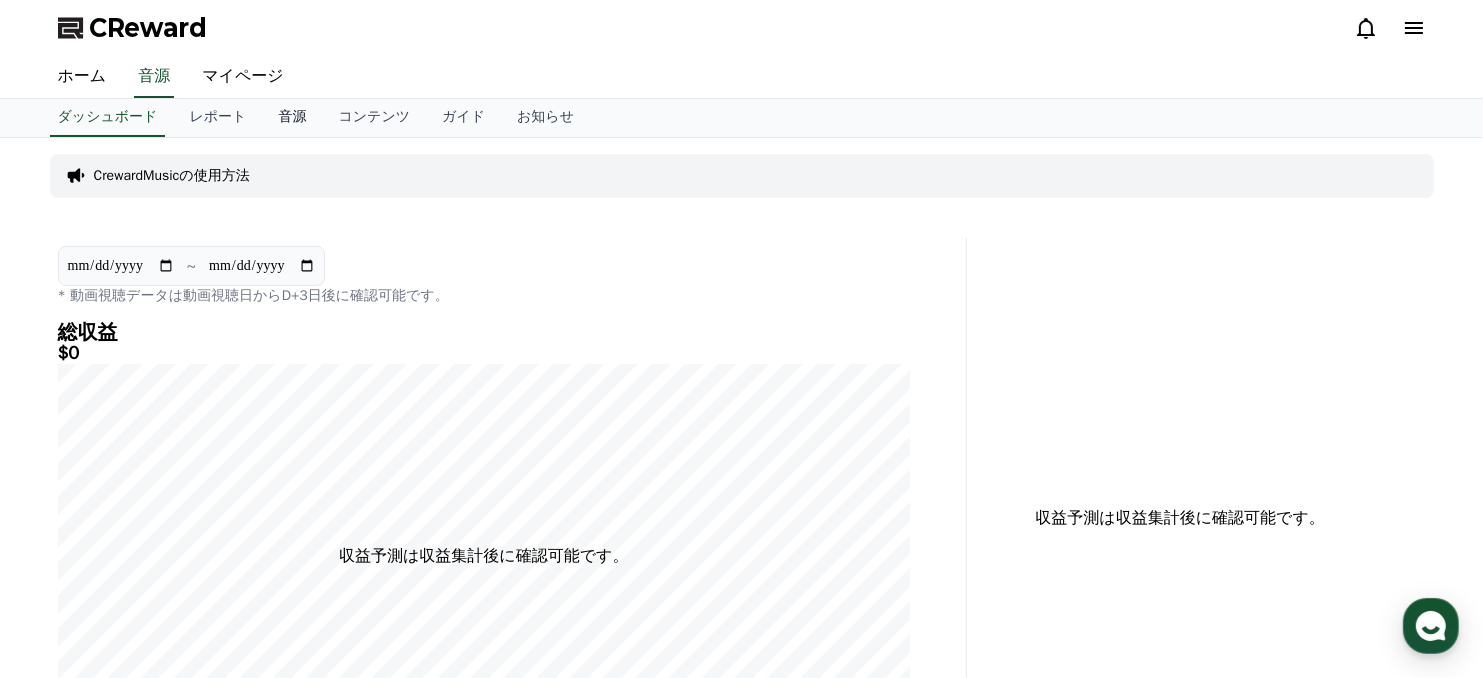 click on "音源" at bounding box center (292, 118) 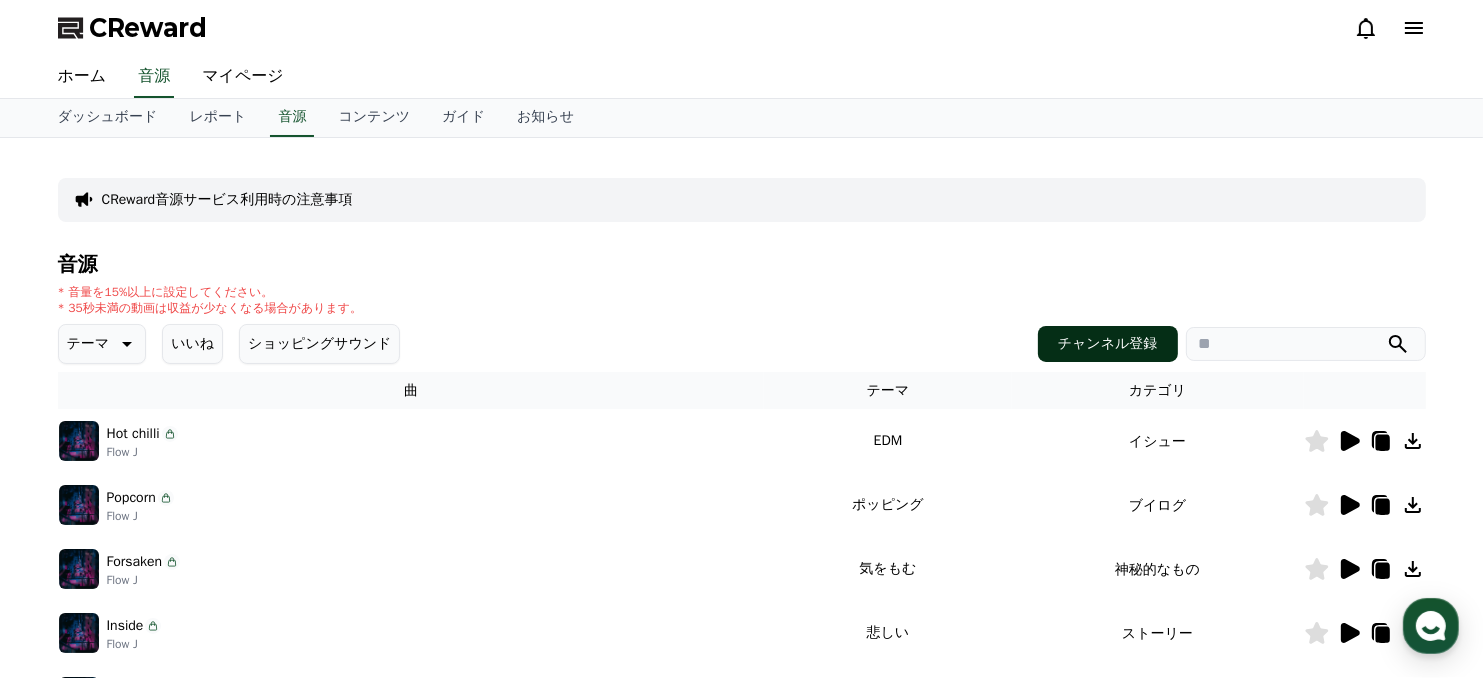 click on "チャンネル登録" at bounding box center [1108, 344] 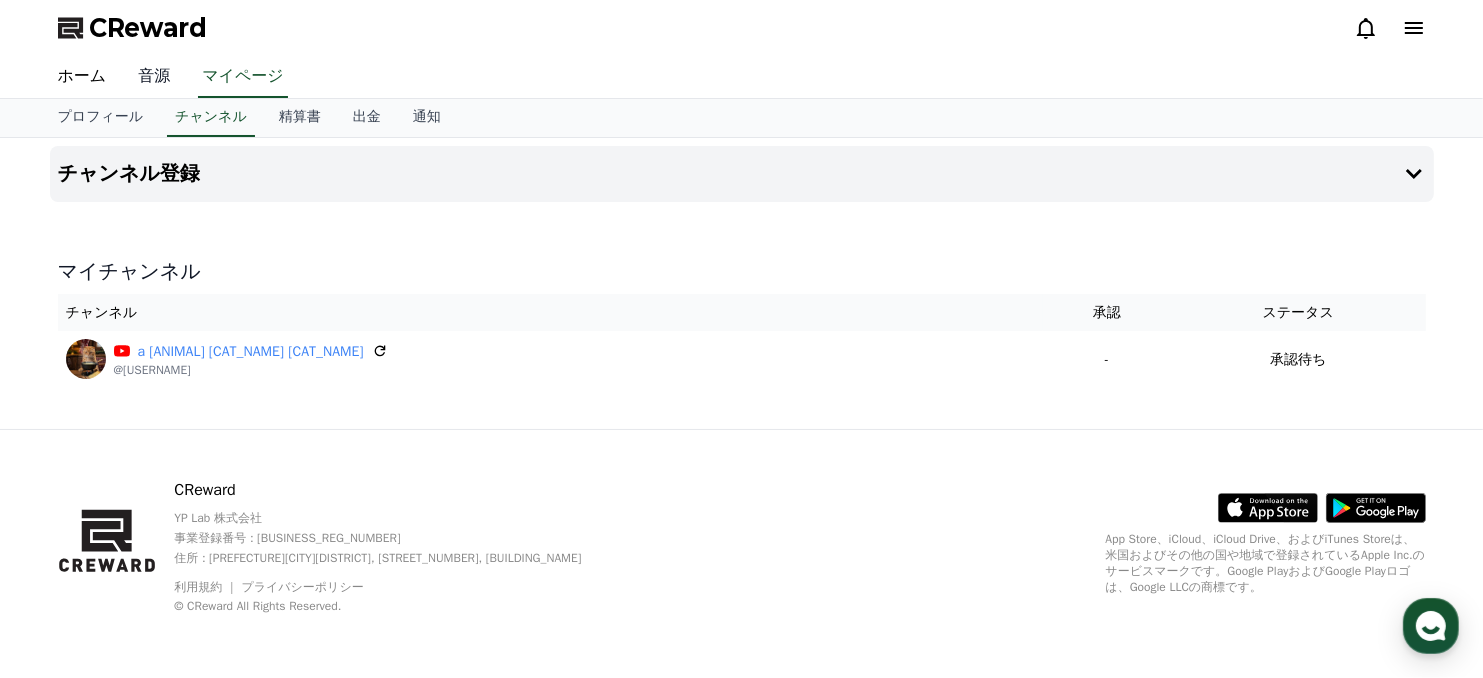 click on "音源" at bounding box center [154, 77] 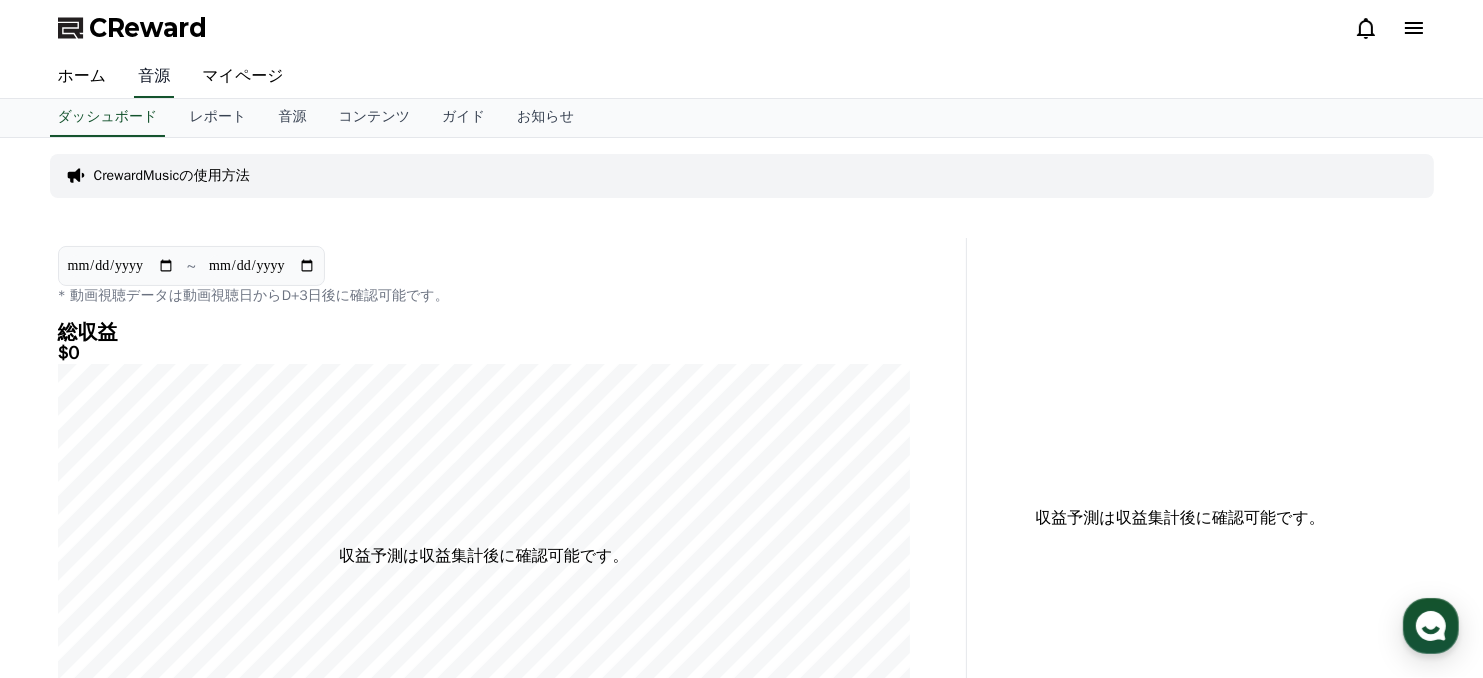 click on "音源" at bounding box center [154, 77] 